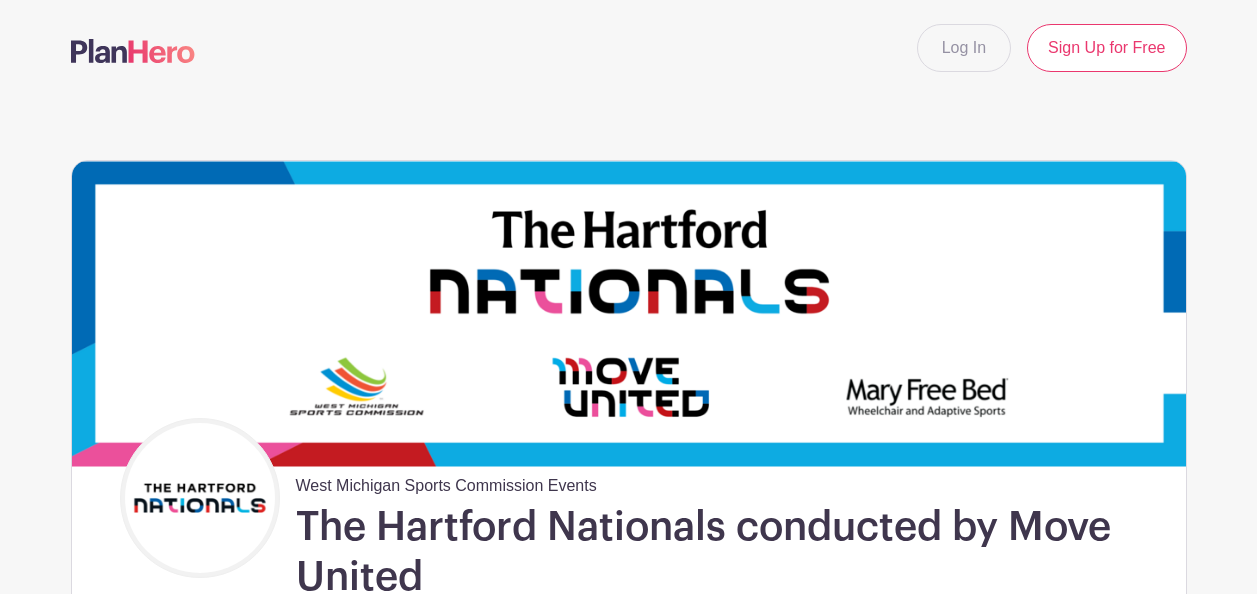scroll, scrollTop: 0, scrollLeft: 0, axis: both 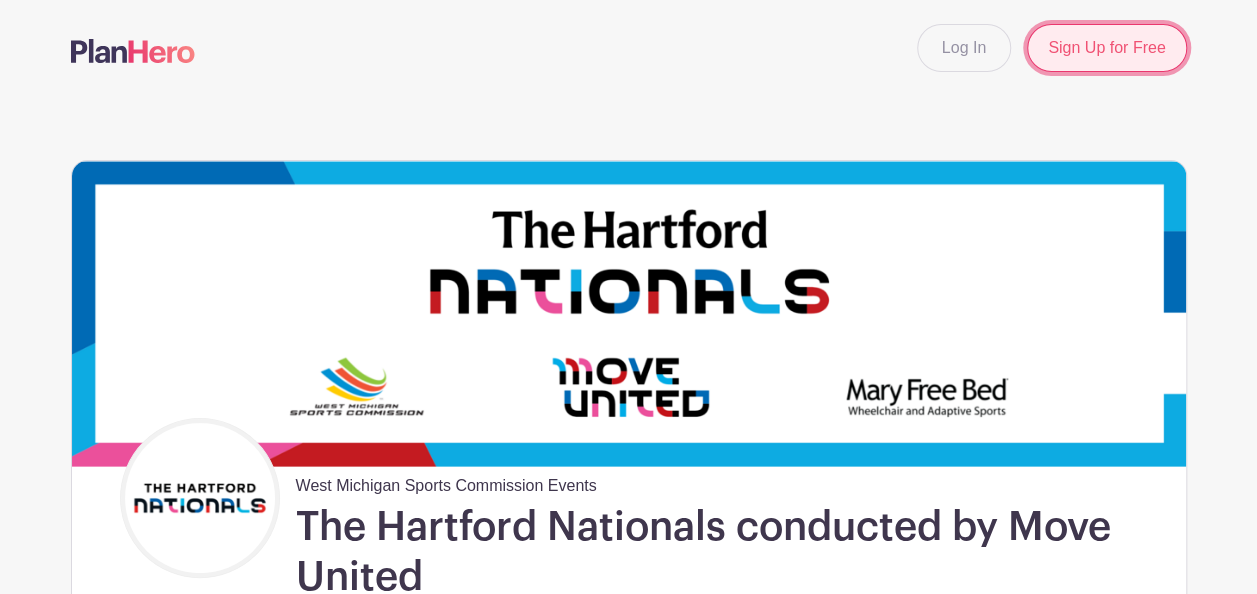 click on "Sign Up for Free" at bounding box center (1106, 48) 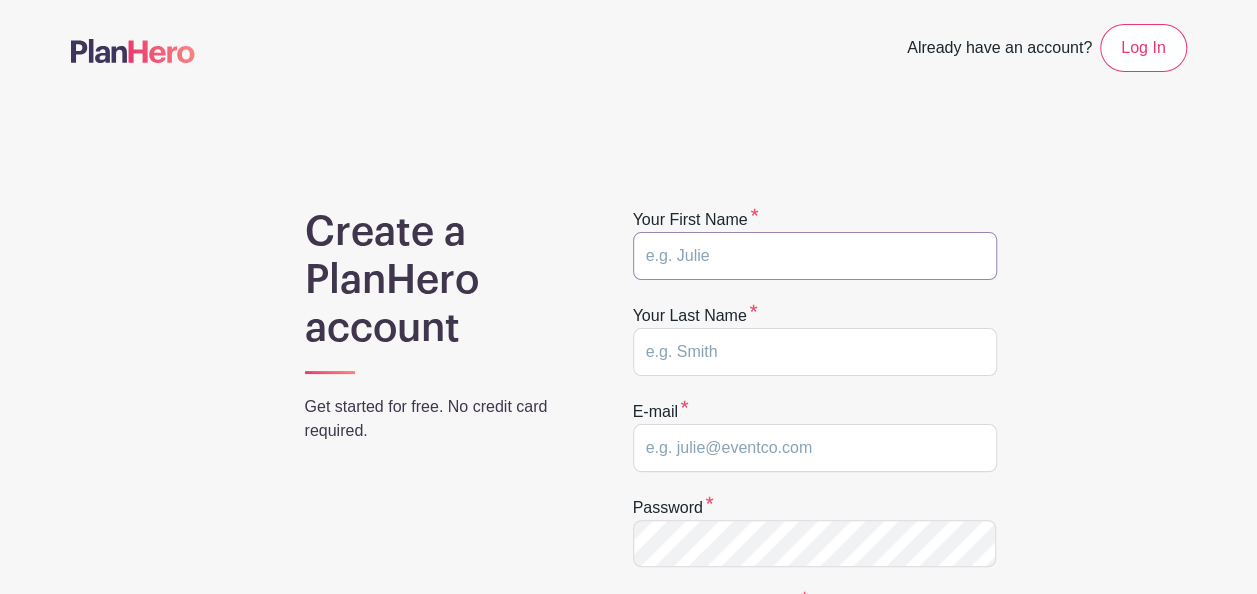 click at bounding box center (815, 256) 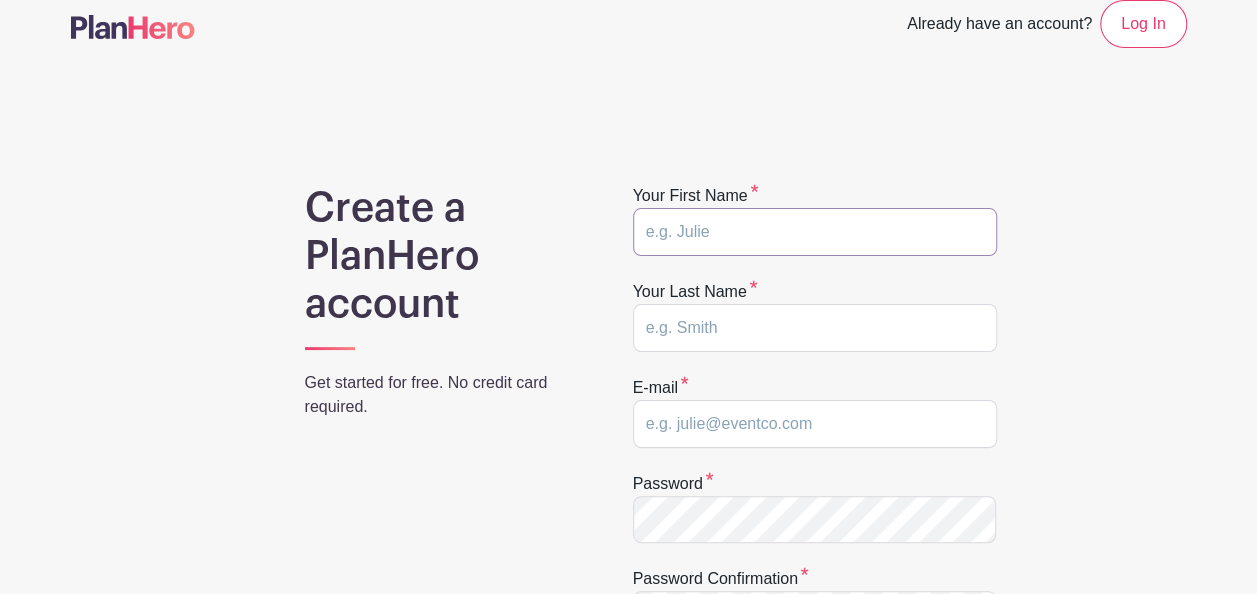 scroll, scrollTop: 28, scrollLeft: 0, axis: vertical 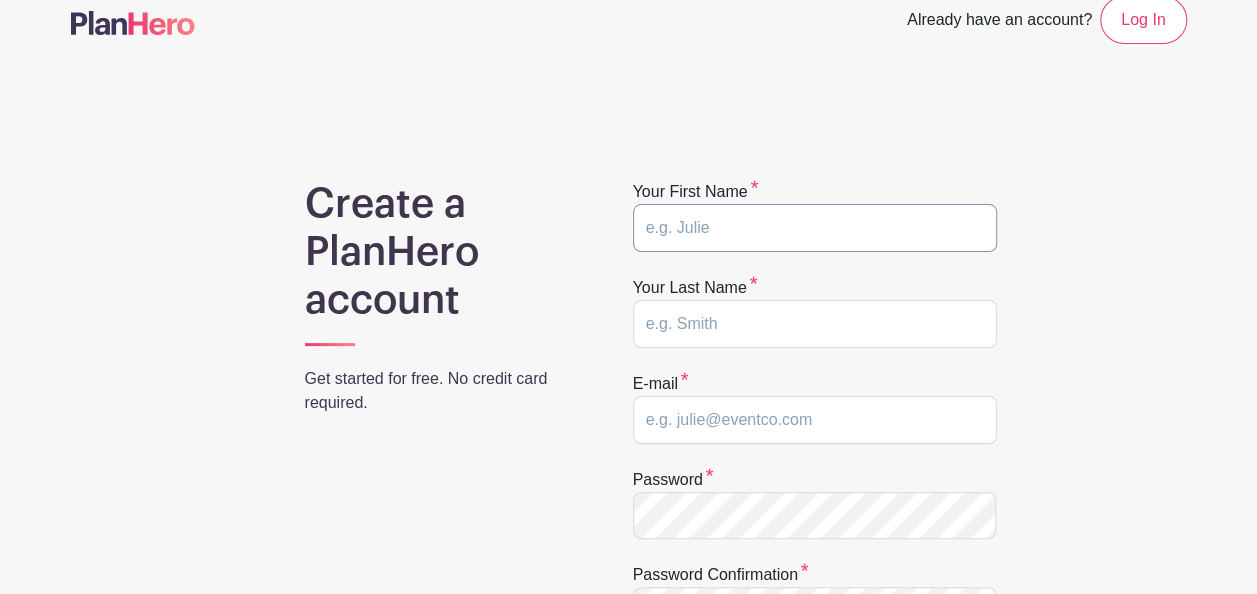 click at bounding box center (815, 228) 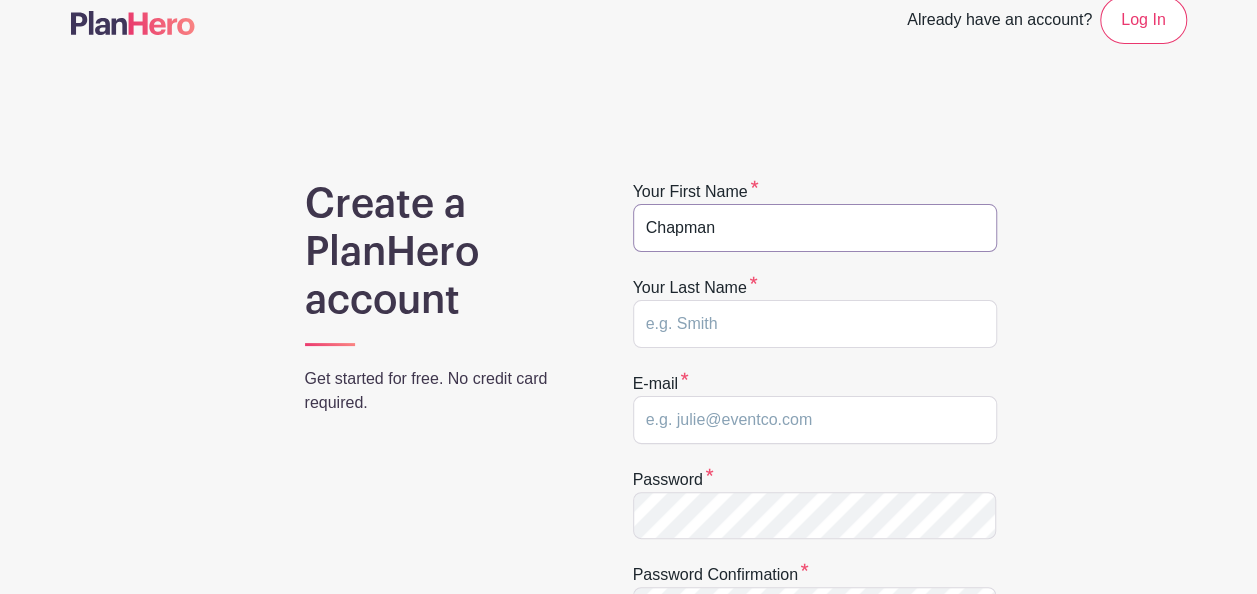 type on "Chapman" 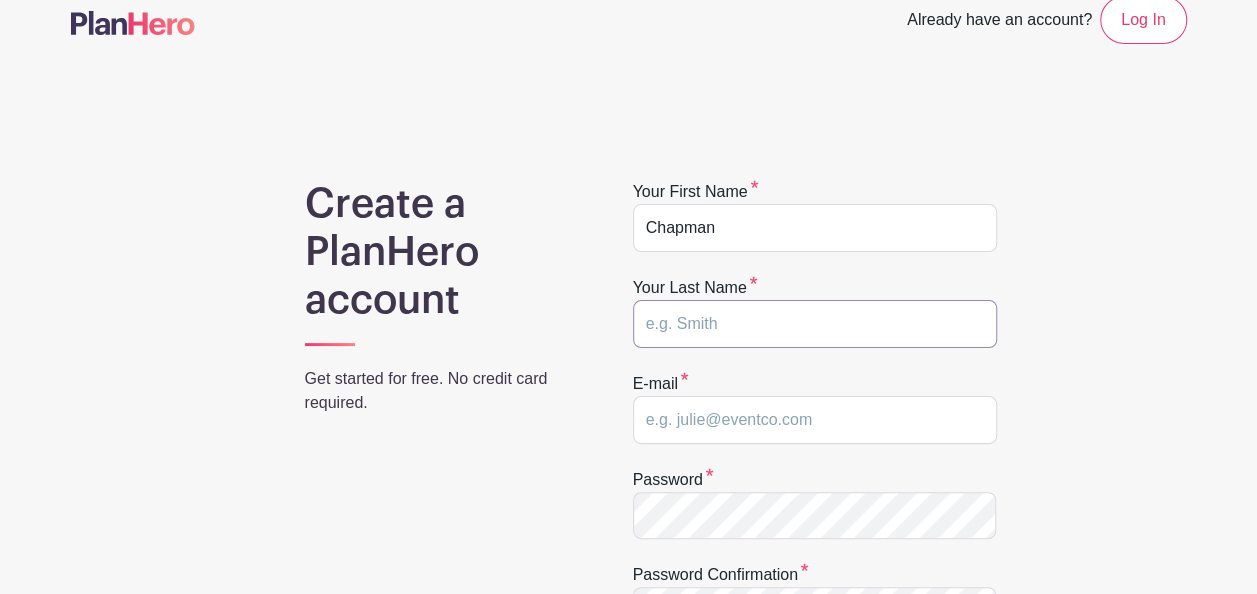 click at bounding box center (815, 324) 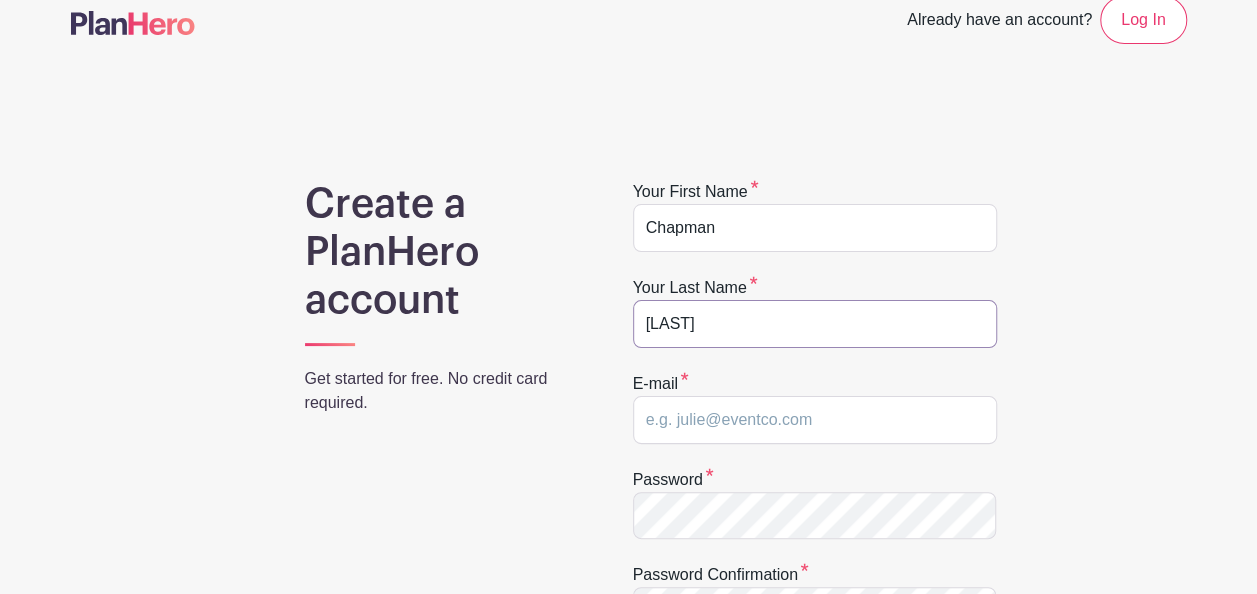type on "Mayhew" 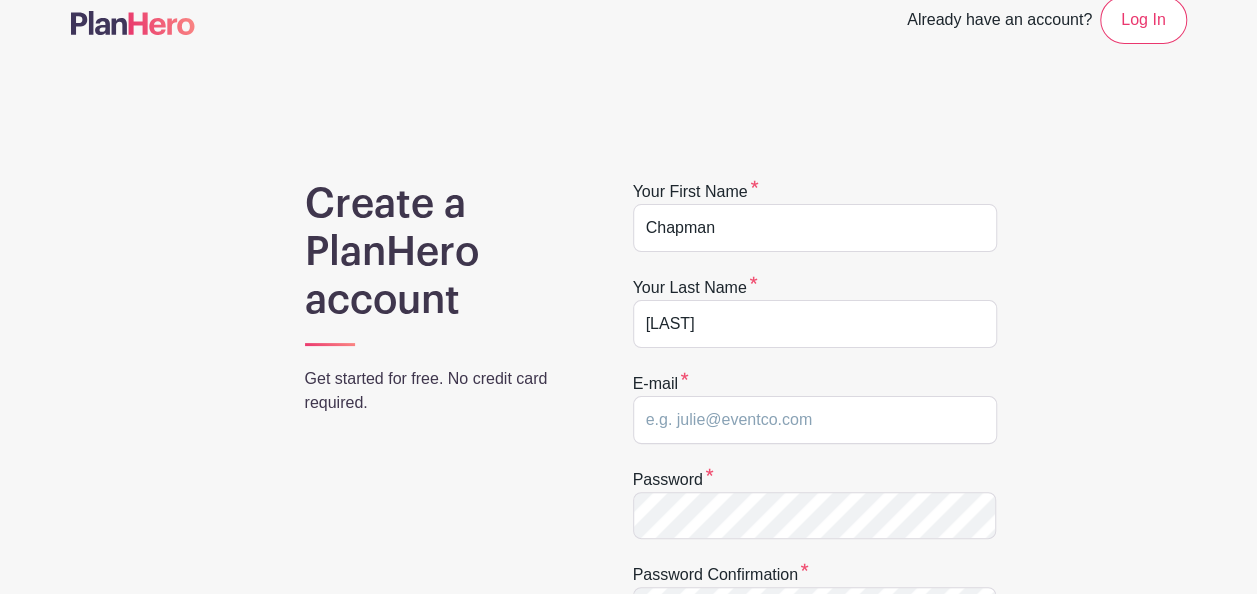 click on "Create a PlanHero account
Get started for free. No credit card required." at bounding box center [443, 617] 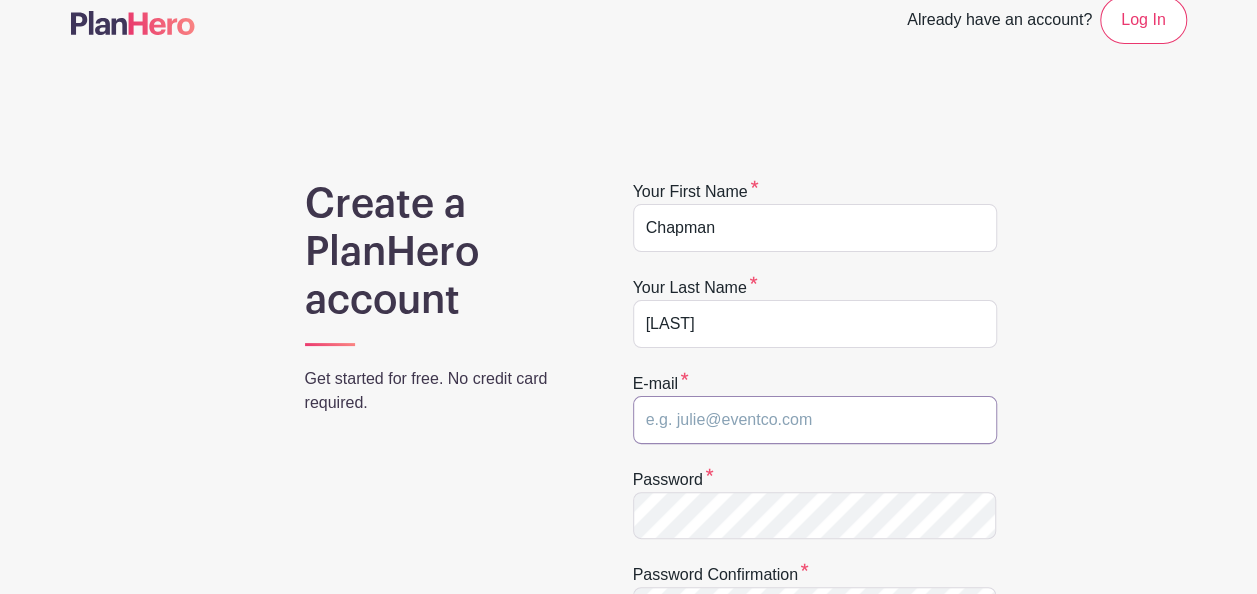 click at bounding box center [815, 420] 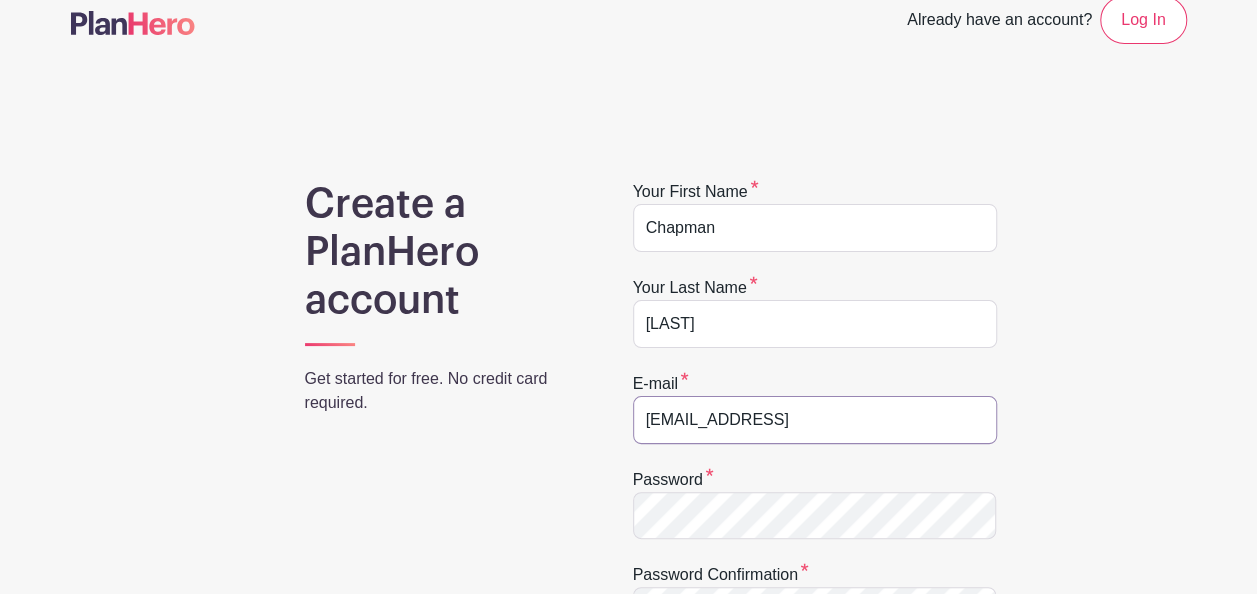 type on "chapmanmayhew11@gmail.com" 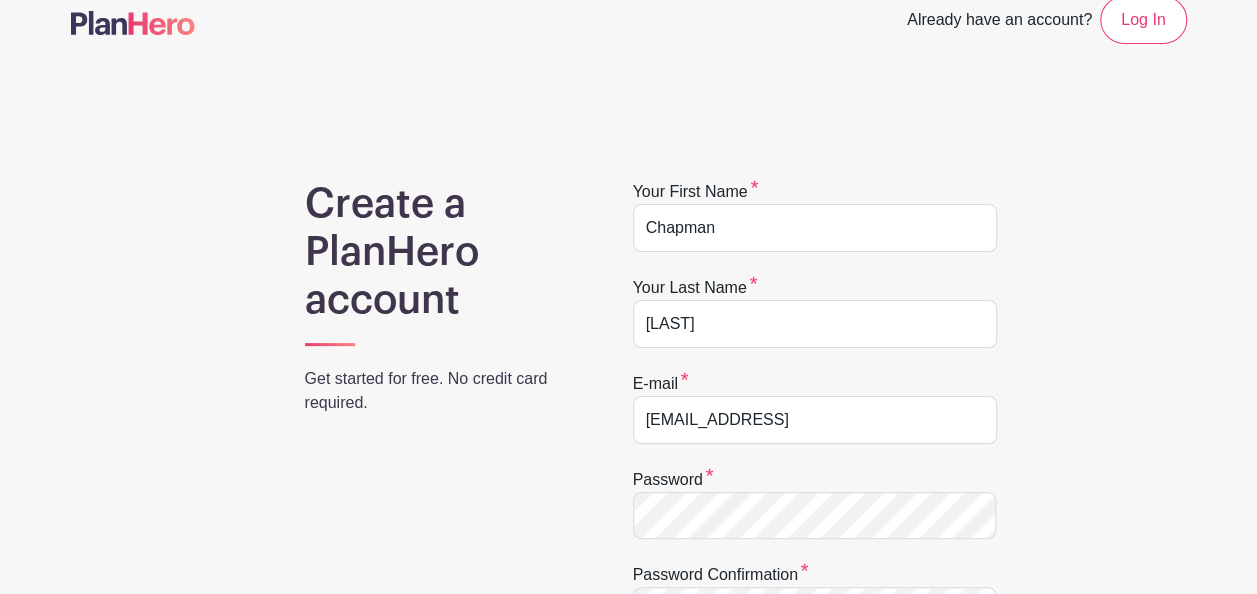 click on "Create a PlanHero account
Get started for free. No credit card required." at bounding box center [443, 617] 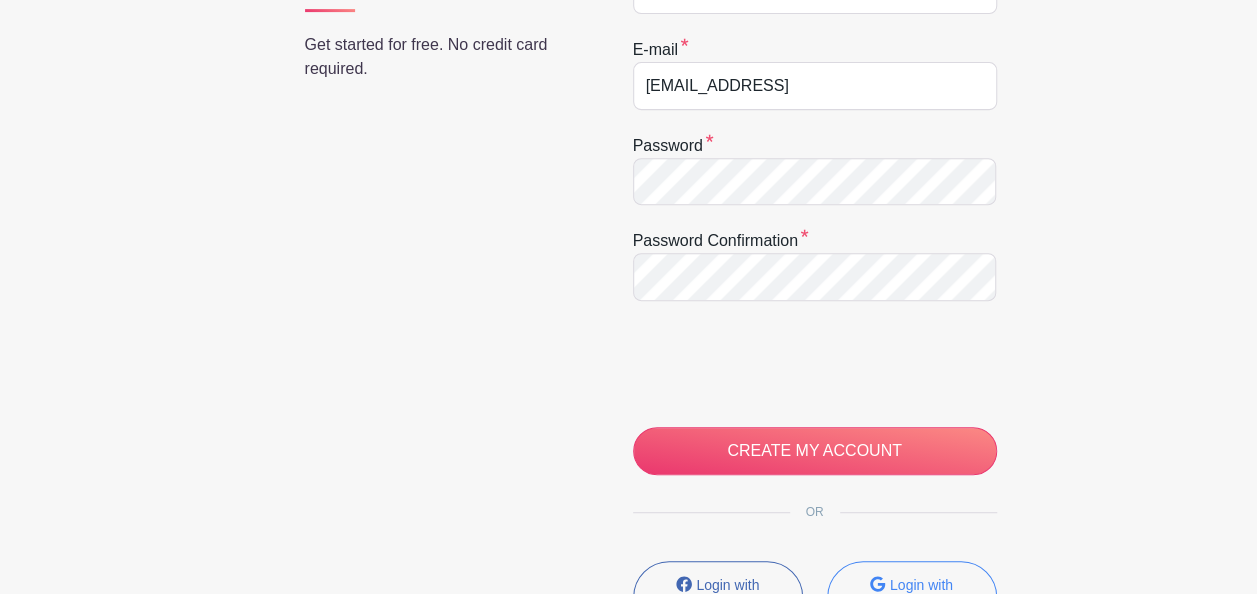 scroll, scrollTop: 374, scrollLeft: 0, axis: vertical 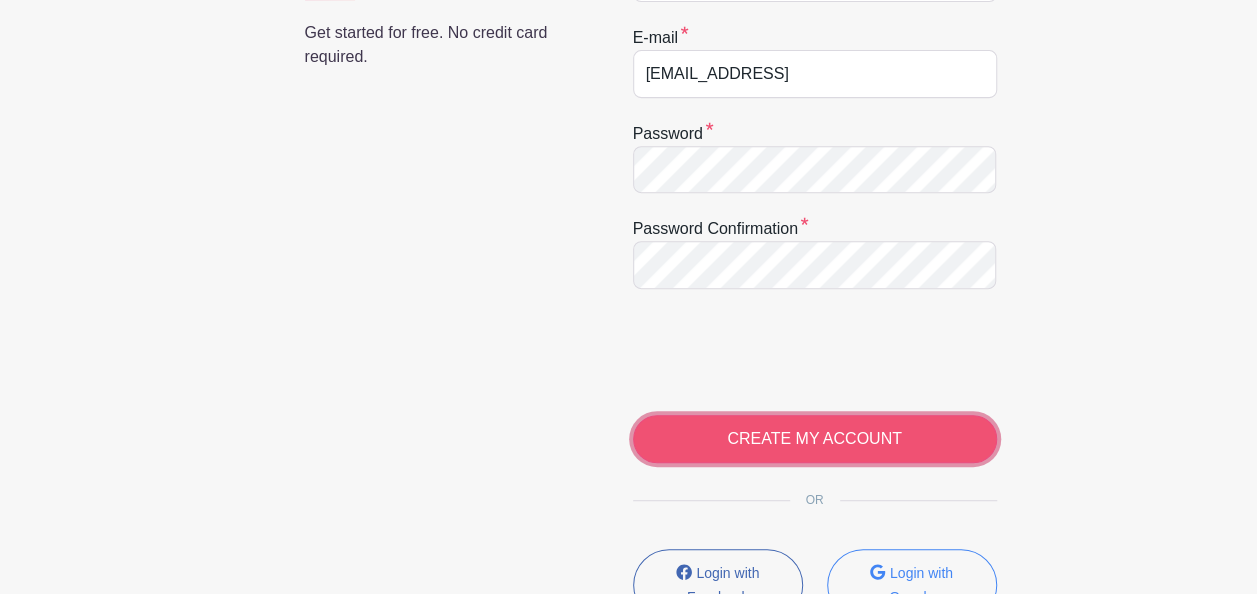 click on "CREATE MY ACCOUNT" at bounding box center (815, 439) 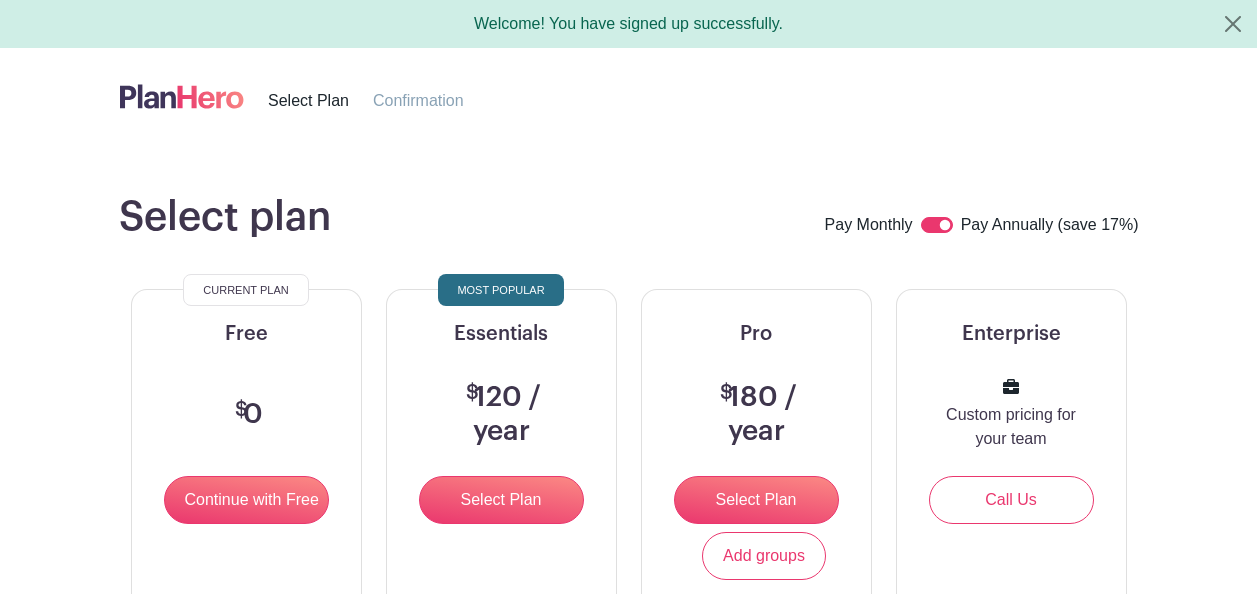 scroll, scrollTop: 0, scrollLeft: 0, axis: both 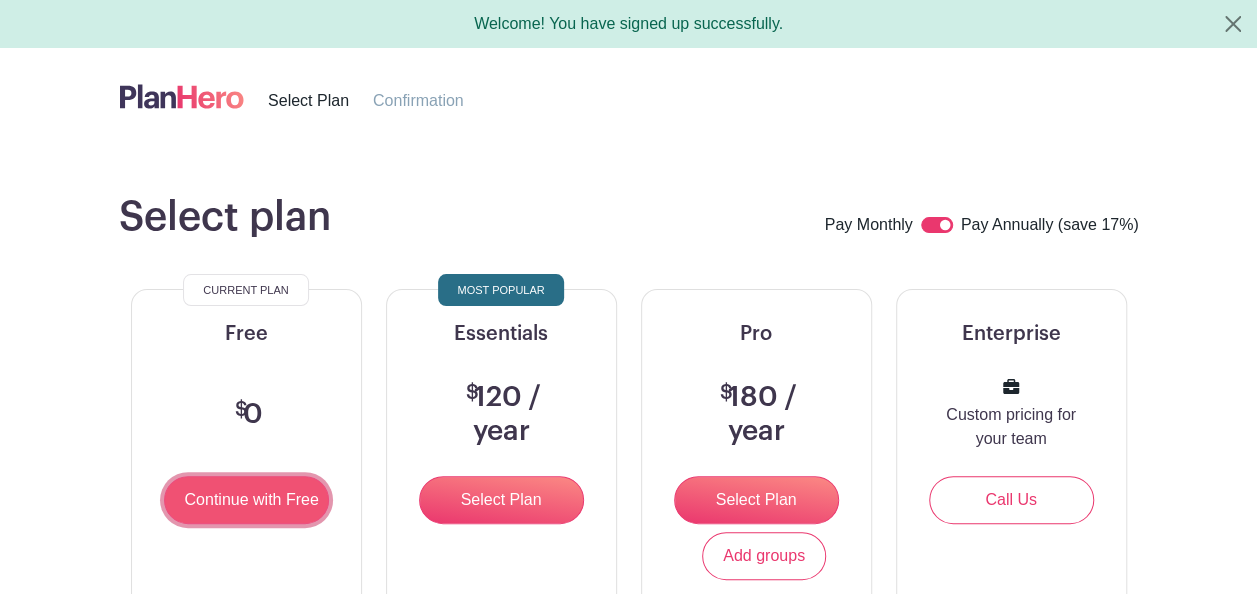 click on "Continue with Free" at bounding box center (246, 500) 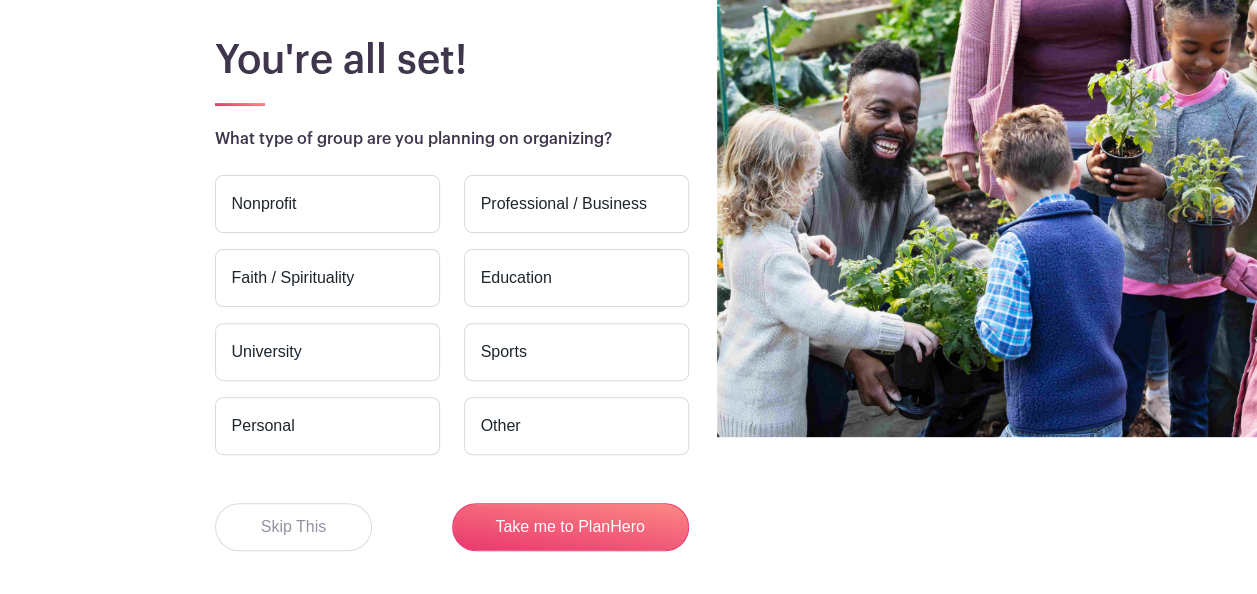 scroll, scrollTop: 156, scrollLeft: 0, axis: vertical 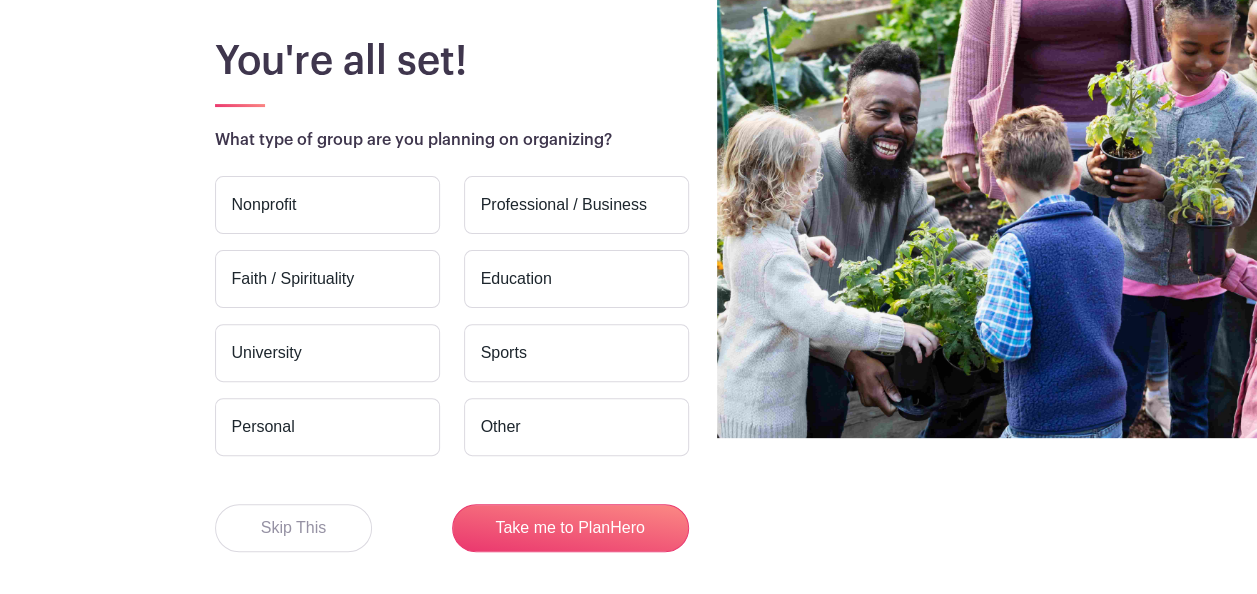 click on "Personal" at bounding box center (327, 427) 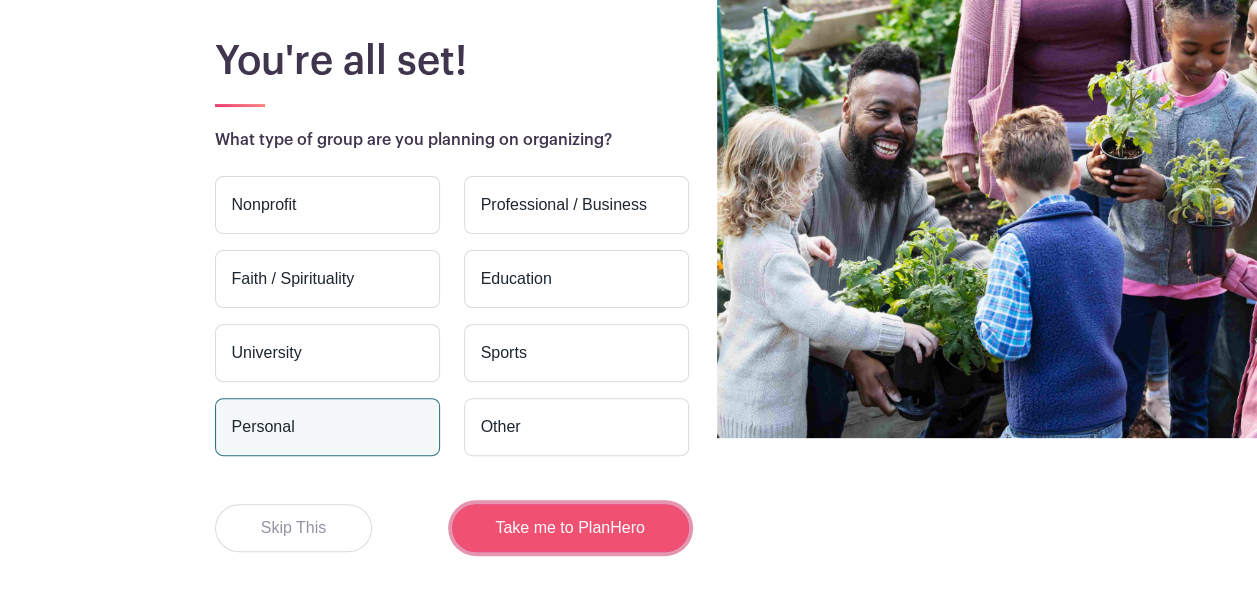 click on "Take me to PlanHero" at bounding box center [570, 528] 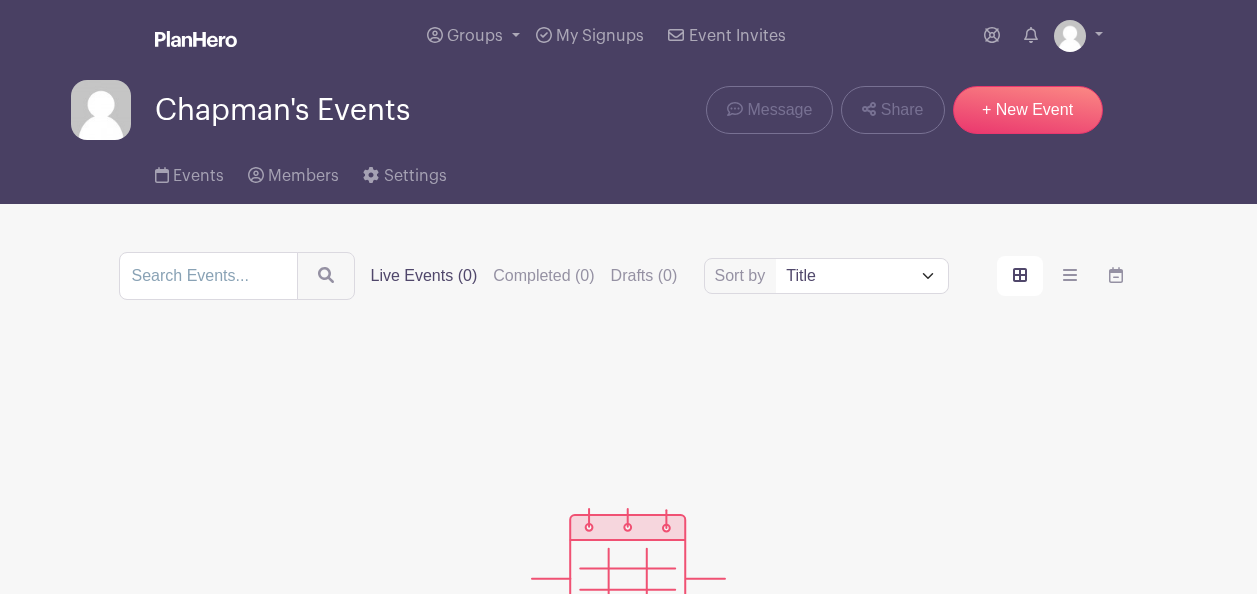 scroll, scrollTop: 0, scrollLeft: 0, axis: both 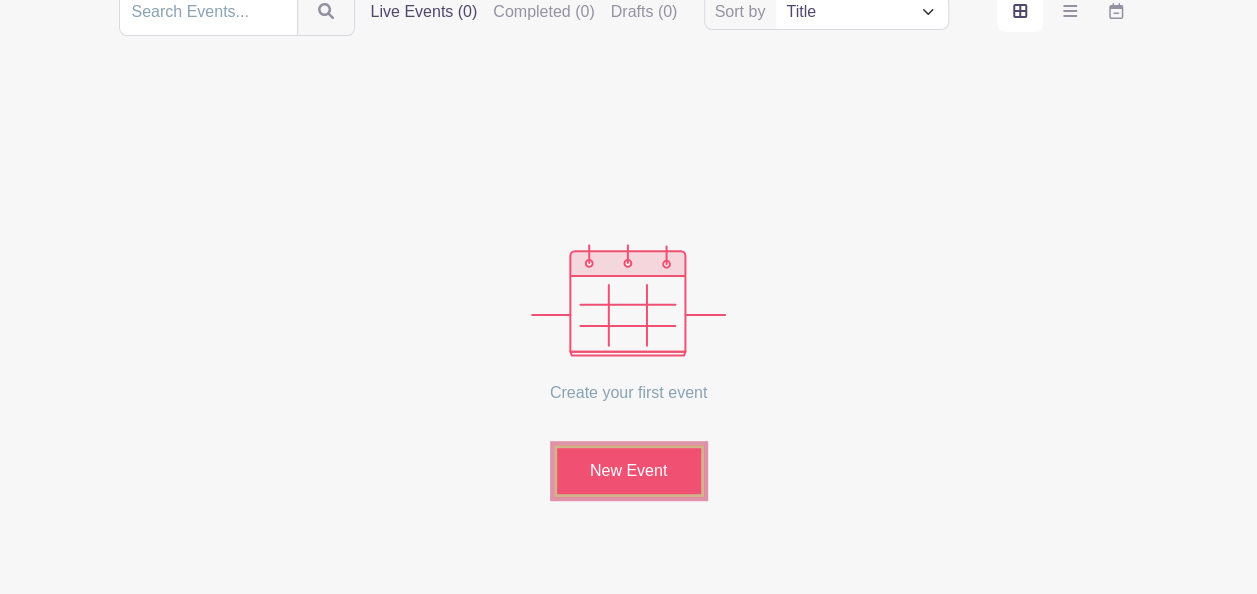 click on "New Event" at bounding box center [629, 471] 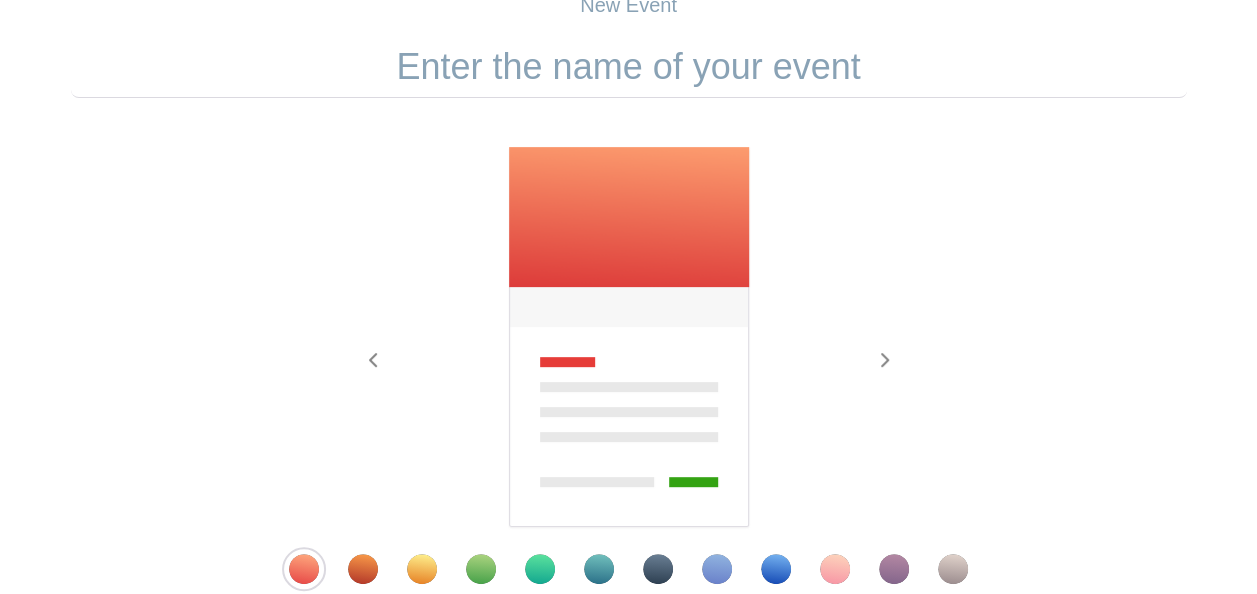 scroll, scrollTop: 0, scrollLeft: 0, axis: both 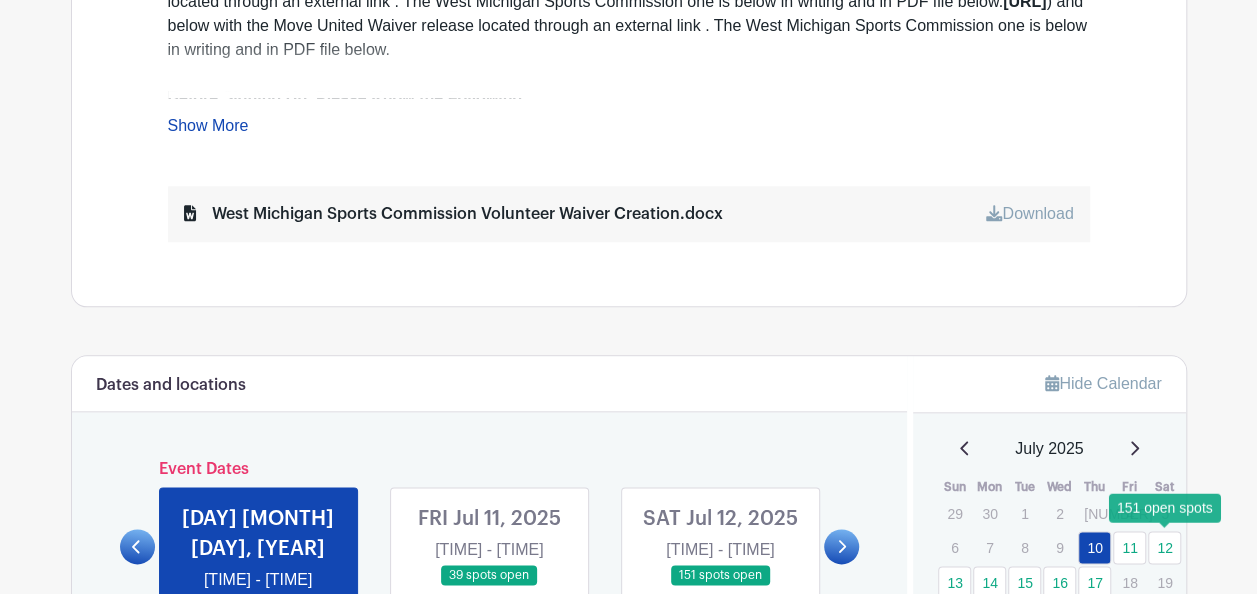 click on "12" at bounding box center (1164, 547) 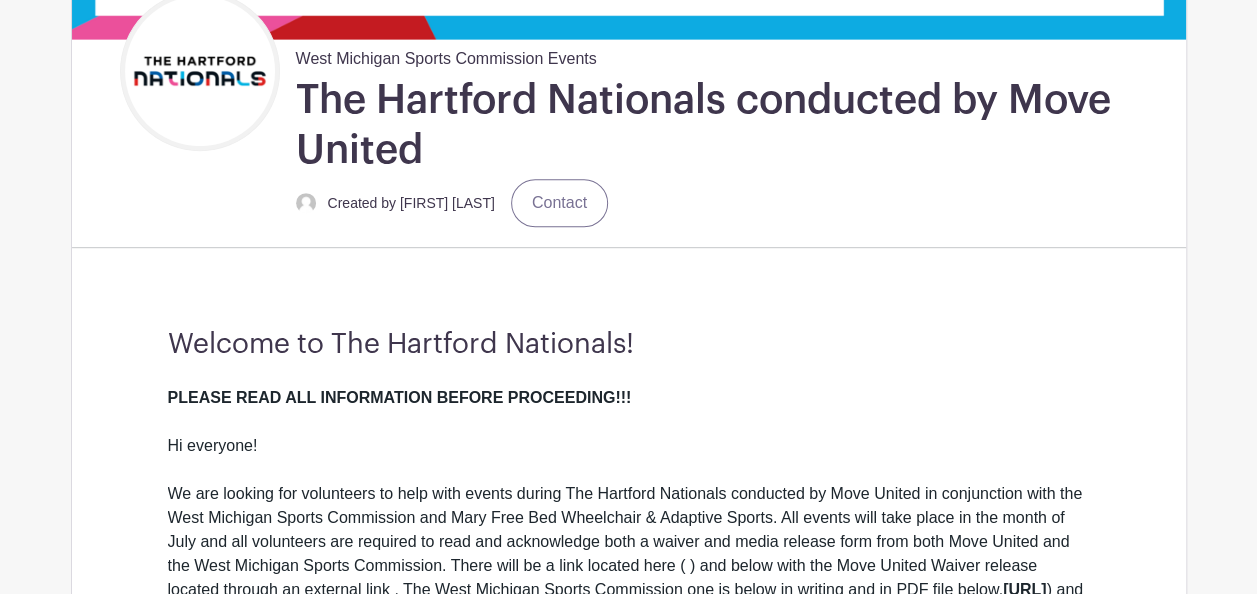 scroll, scrollTop: 404, scrollLeft: 0, axis: vertical 